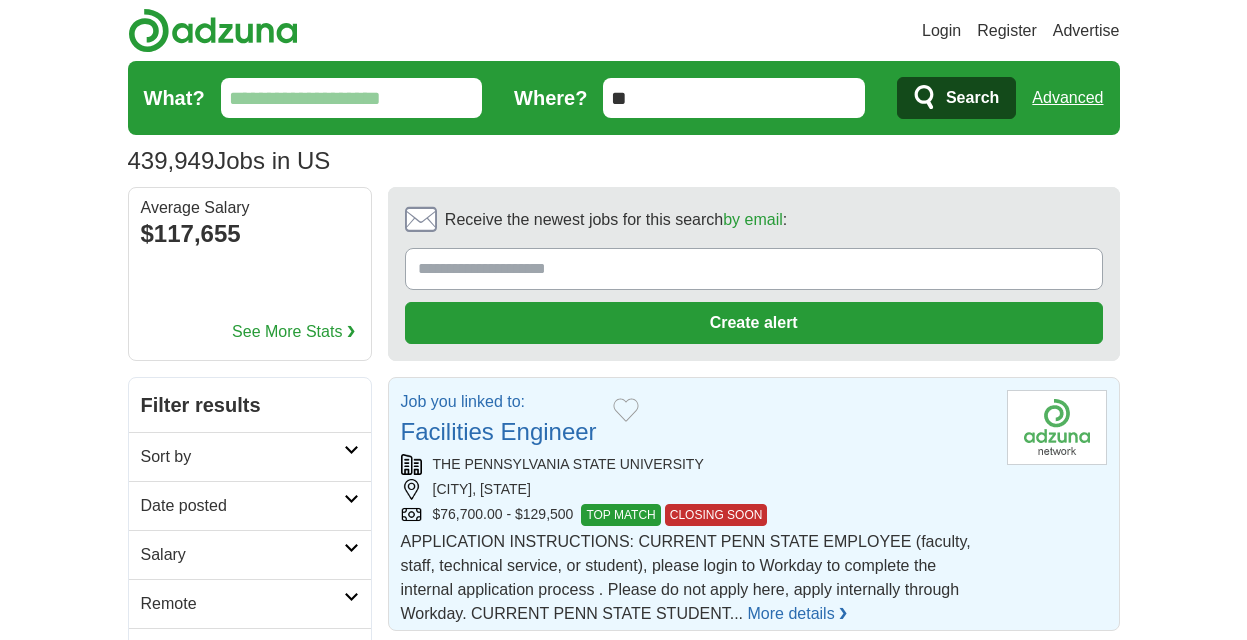 scroll, scrollTop: 0, scrollLeft: 0, axis: both 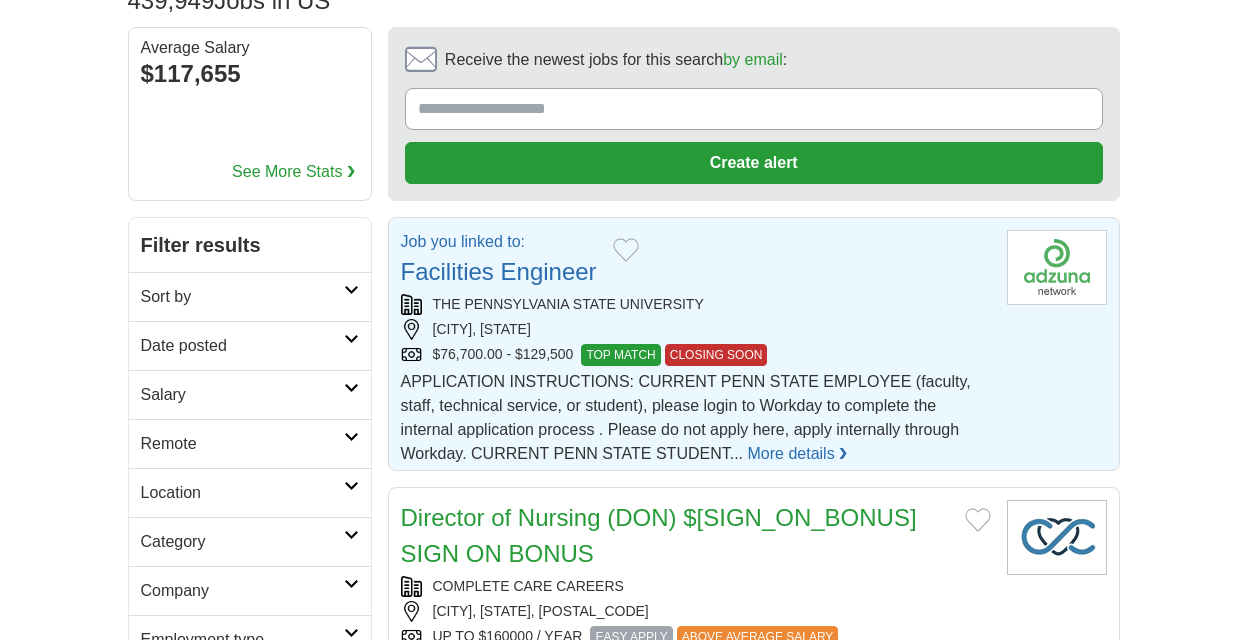 click at bounding box center [1057, 267] 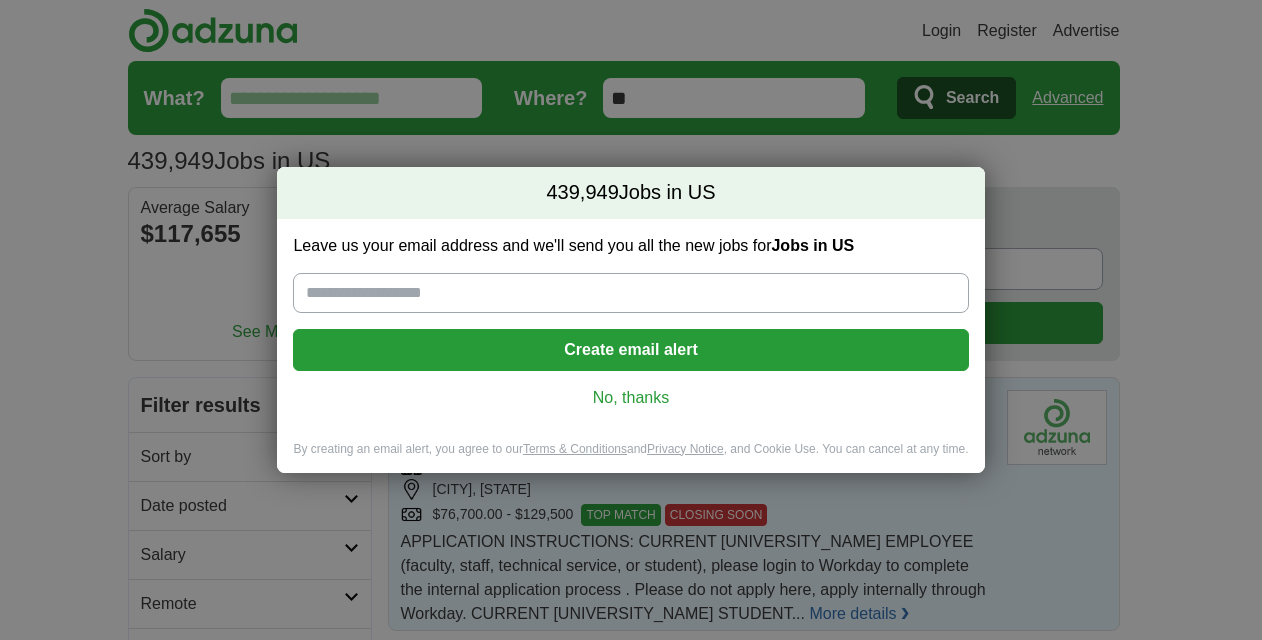 scroll, scrollTop: 0, scrollLeft: 0, axis: both 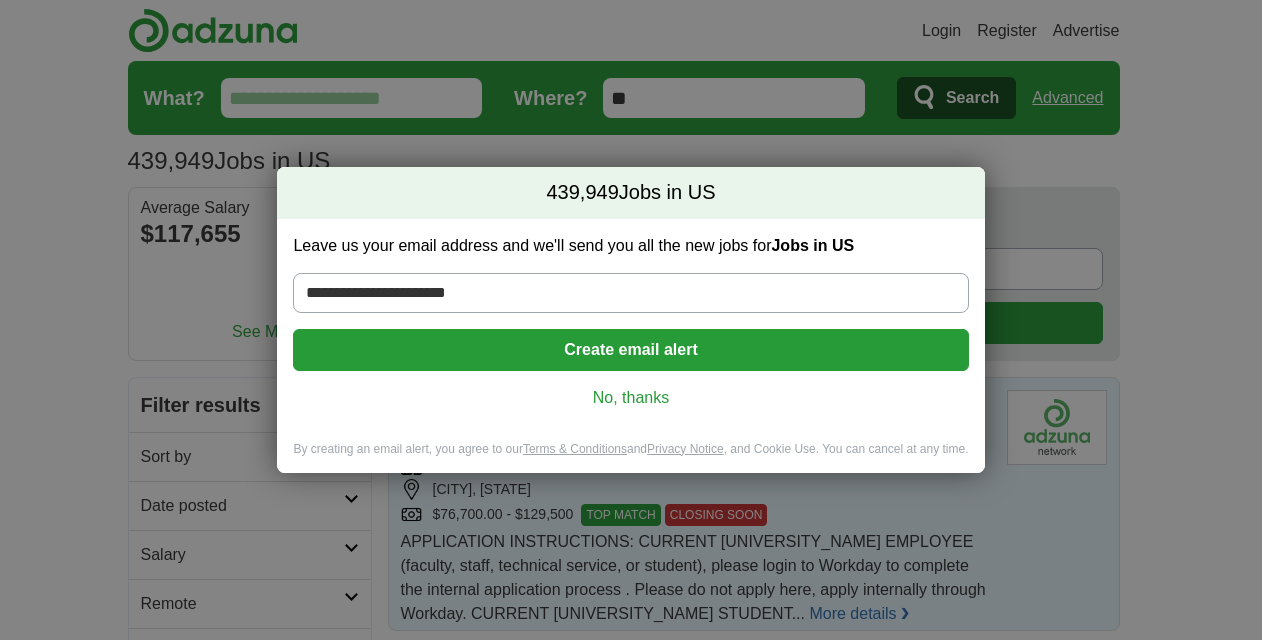type on "**********" 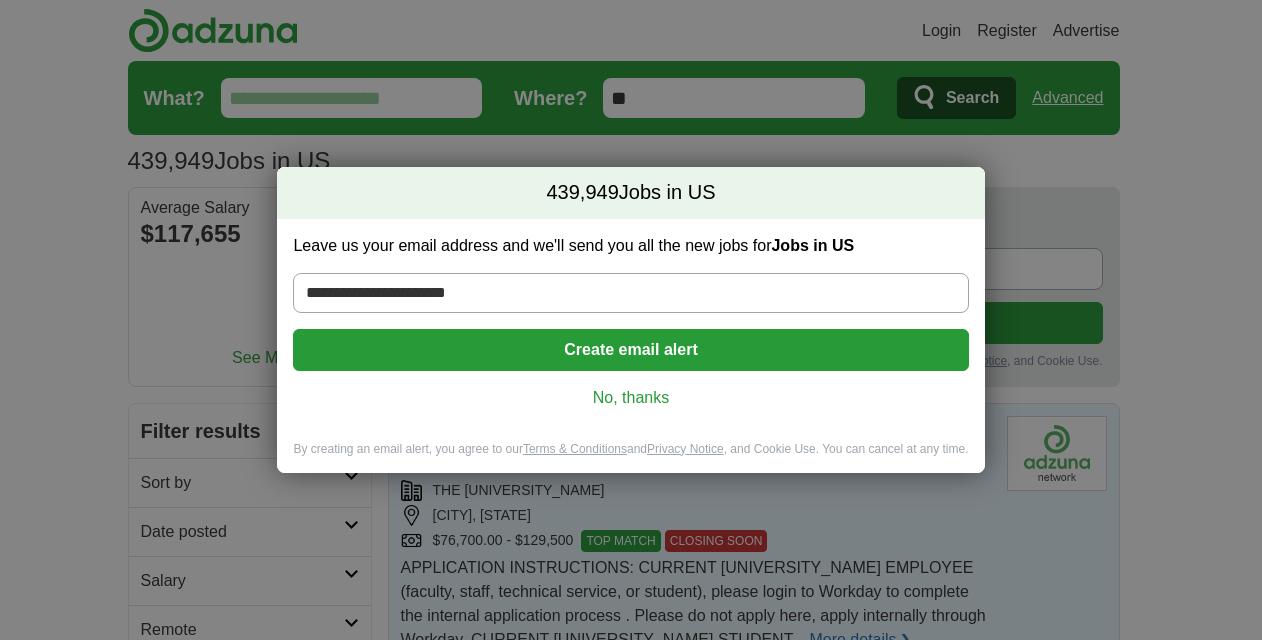 click on "Create email alert" at bounding box center (630, 350) 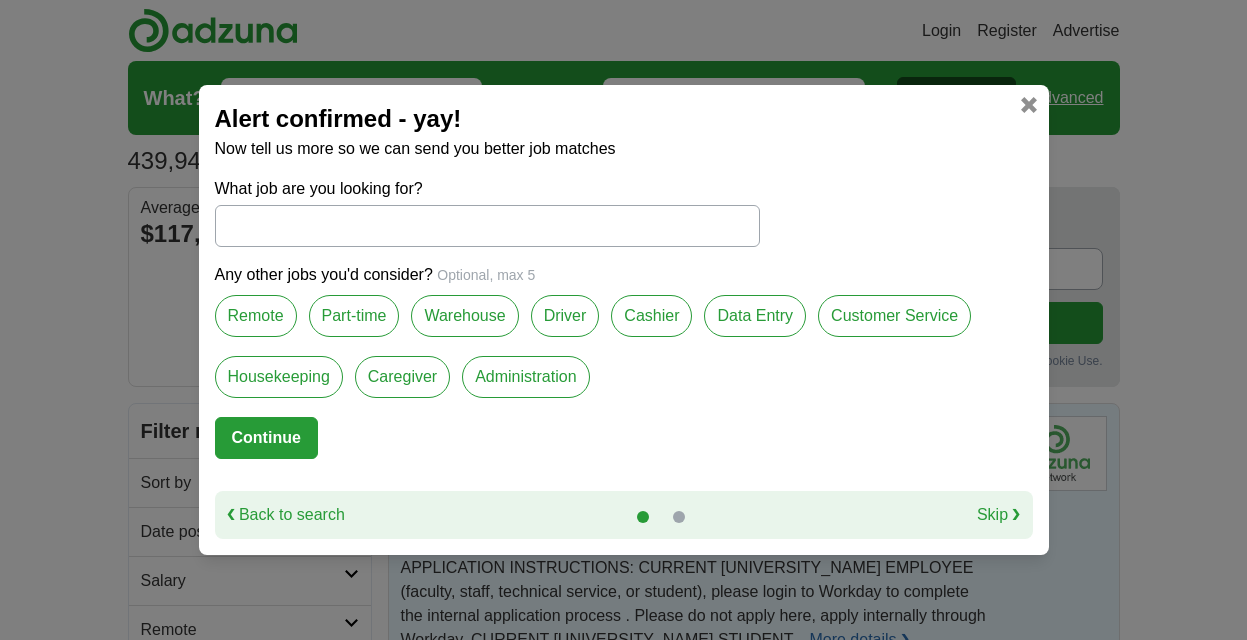 click on "What job are you looking for?" at bounding box center (487, 226) 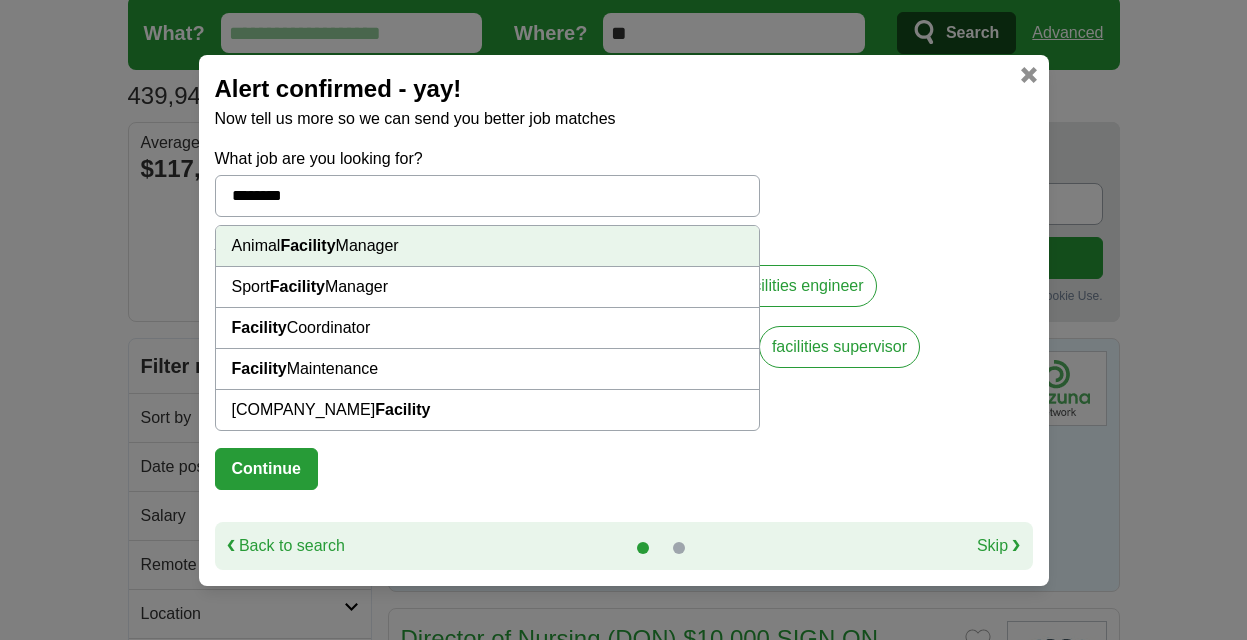 scroll, scrollTop: 100, scrollLeft: 0, axis: vertical 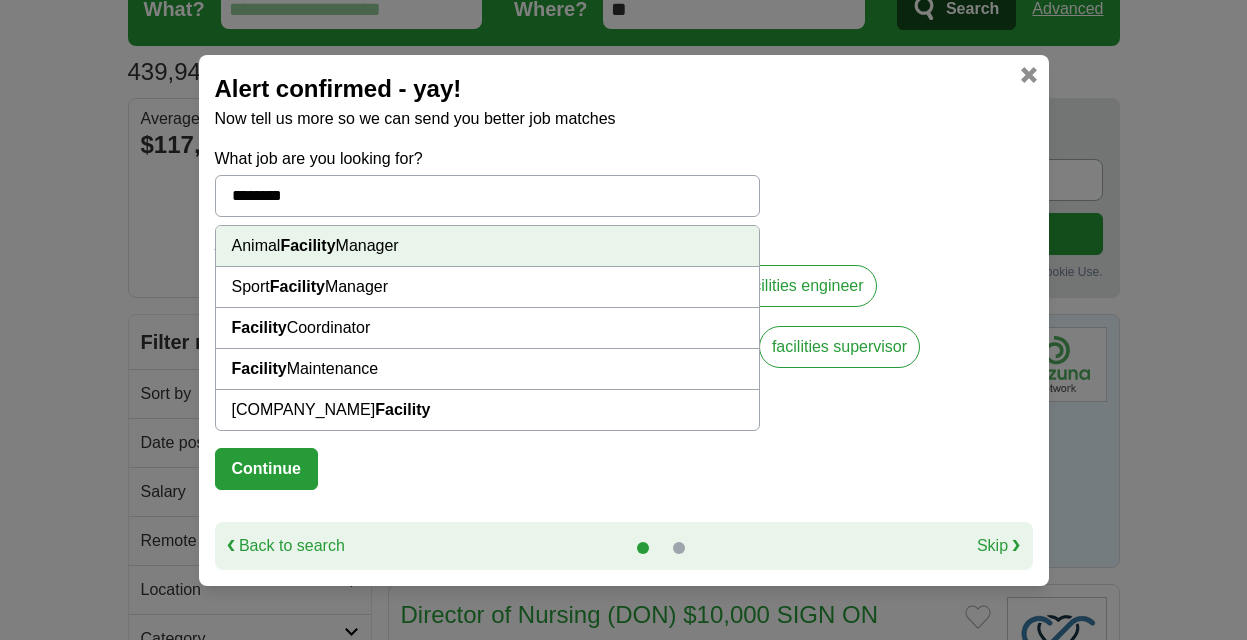 type on "********" 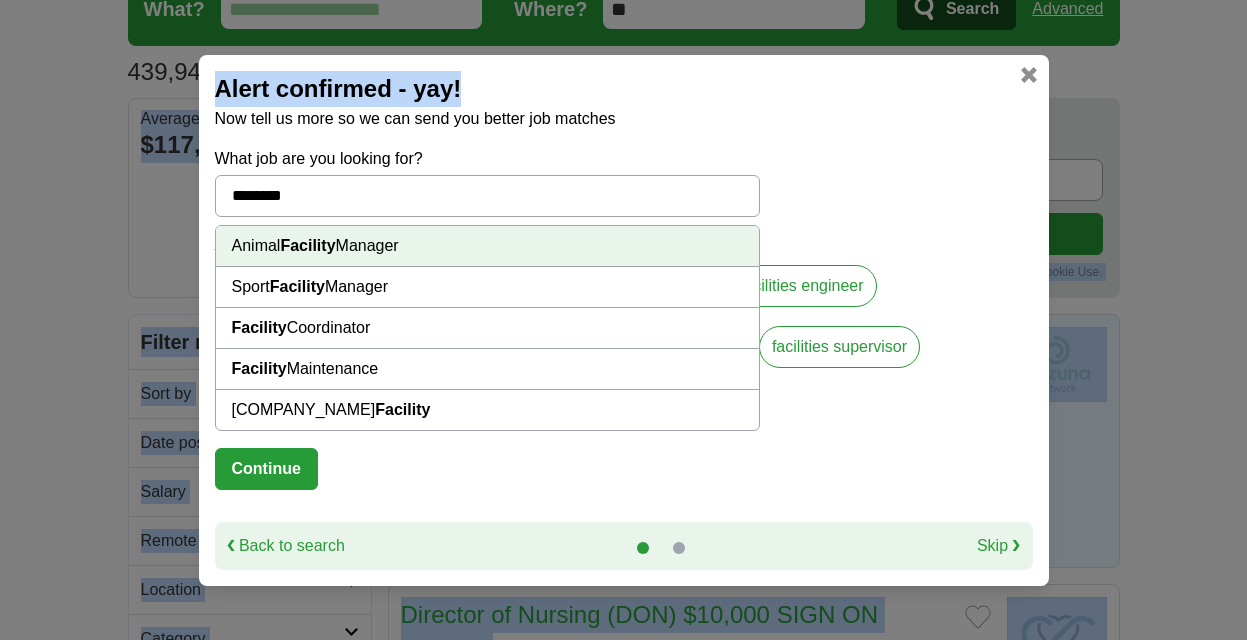 drag, startPoint x: 1245, startPoint y: 49, endPoint x: 1247, endPoint y: 66, distance: 17.117243 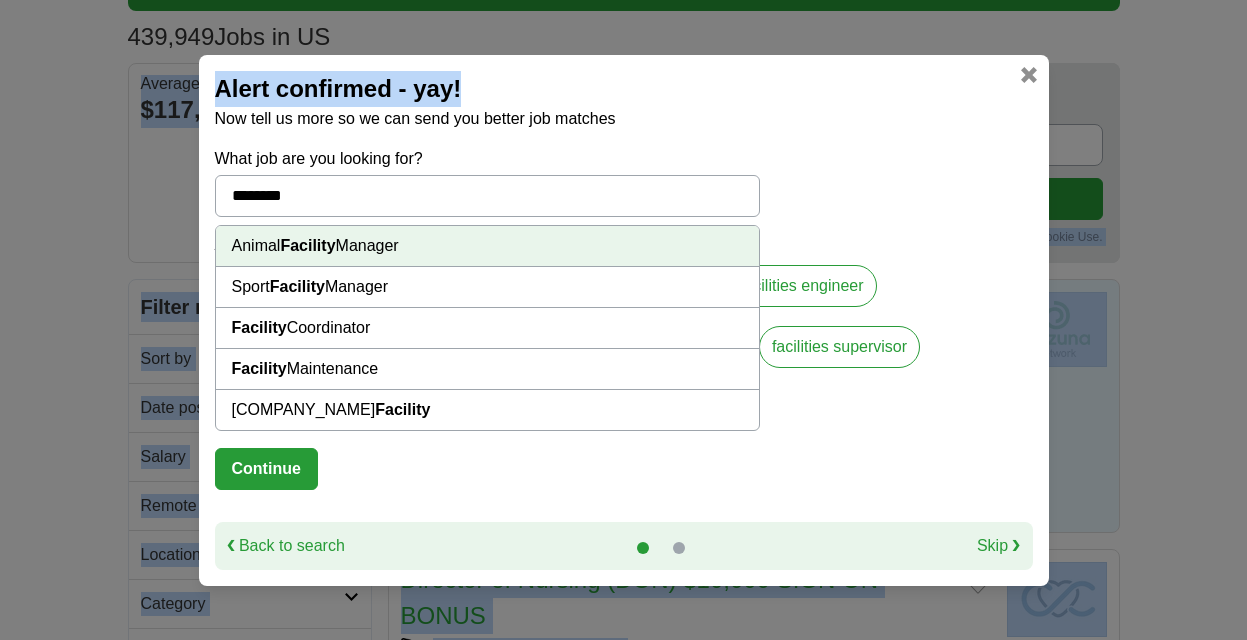scroll, scrollTop: 152, scrollLeft: 0, axis: vertical 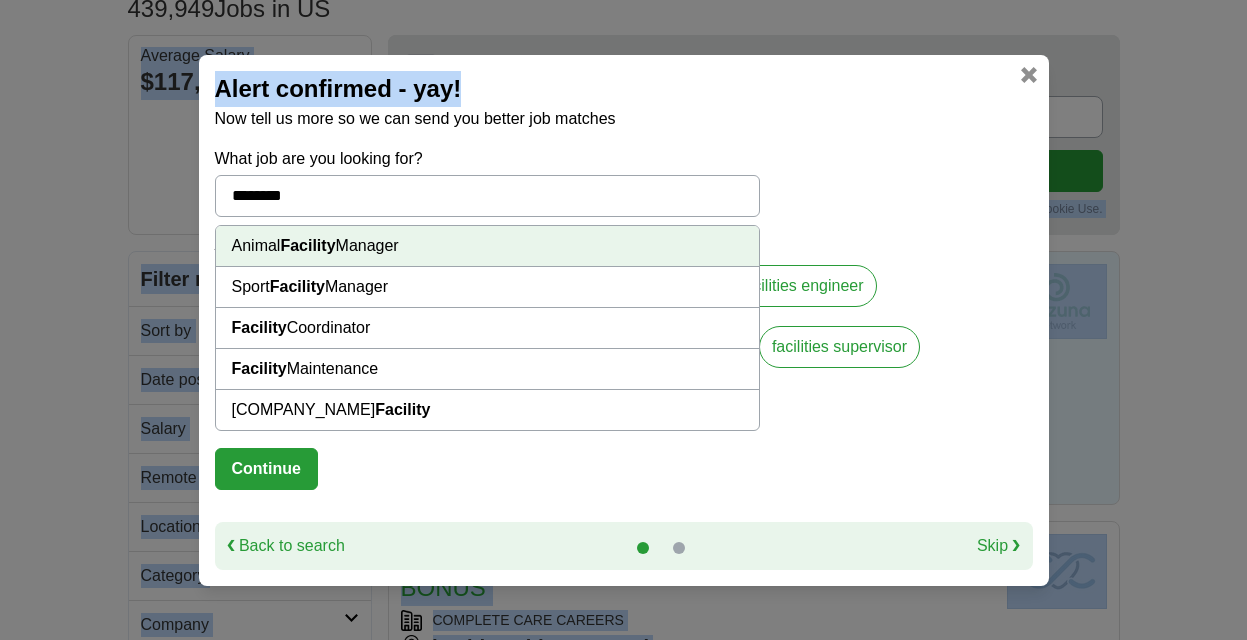 click on "Alert confirmed - yay! Now tell us more so we can send you better job matches What job are you looking for? ******** Animal  Facility  Manager Sport  Facility  Manager Facility  Coordinator Facility  Maintenance St. Camillus Residential Healthcare  Facility Any other jobs you'd consider?   Optional, max 5 facilities technician facility maintenance facilities assistant facilities engineer facilities project manager facility coordinator facilities manager facilities supervisor facilities management Continue ❮ Back to search Skip ❯" at bounding box center [623, 320] 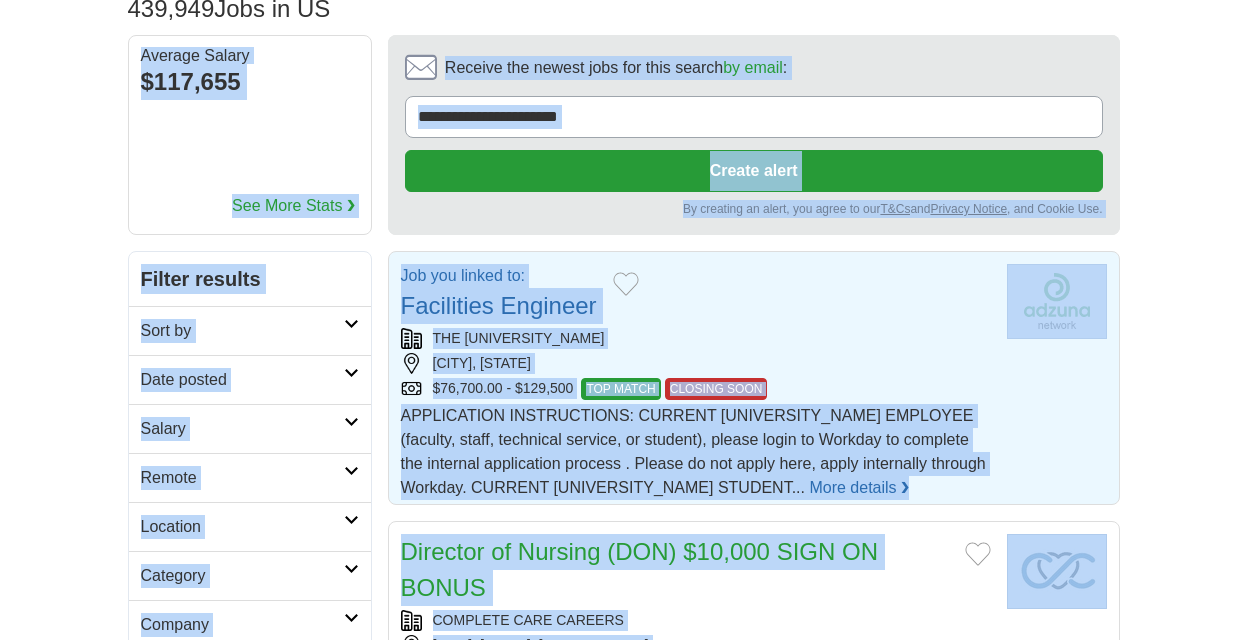 click on "Login
Register
Advertise
439,949
Jobs in US
Salary
Salary
Select a salary range
Salary from
from $10,000
from $20,000
from $40,000
from $60,000
from $80,000
from $100,000
per year
US" at bounding box center (623, 2003) 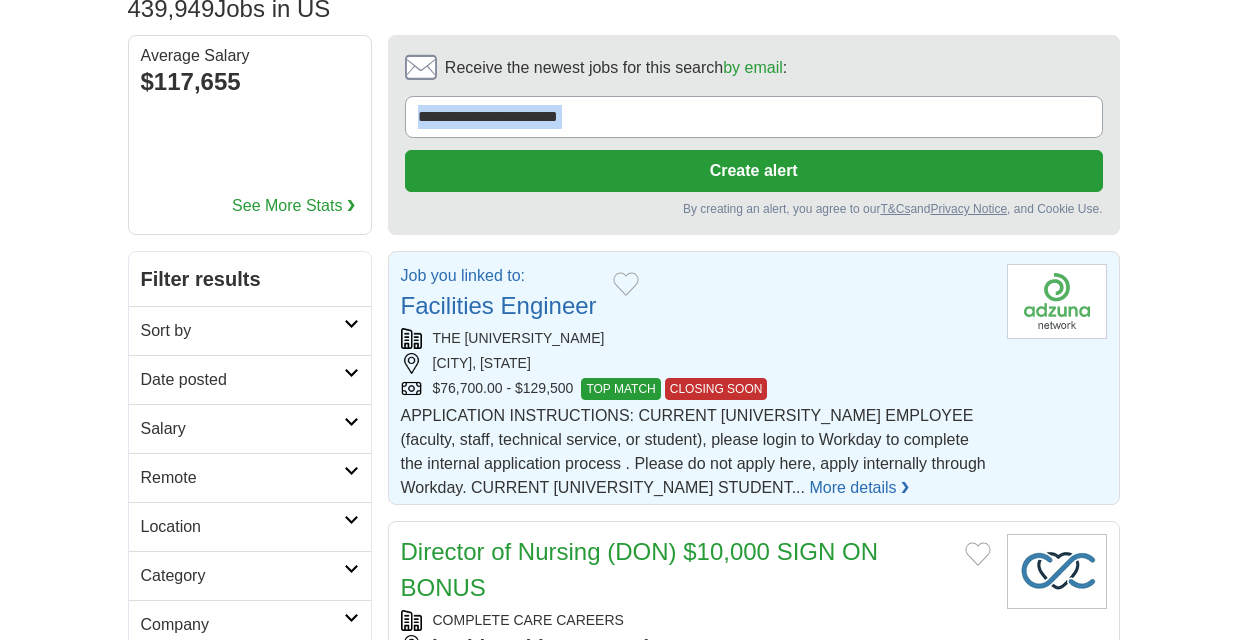 click on "Login
Register
Advertise
439,949
Jobs in US
Salary
Salary
Select a salary range
Salary from
from $10,000
from $20,000
from $40,000
from $60,000
from $80,000
from $100,000
per year
US" at bounding box center (623, 2003) 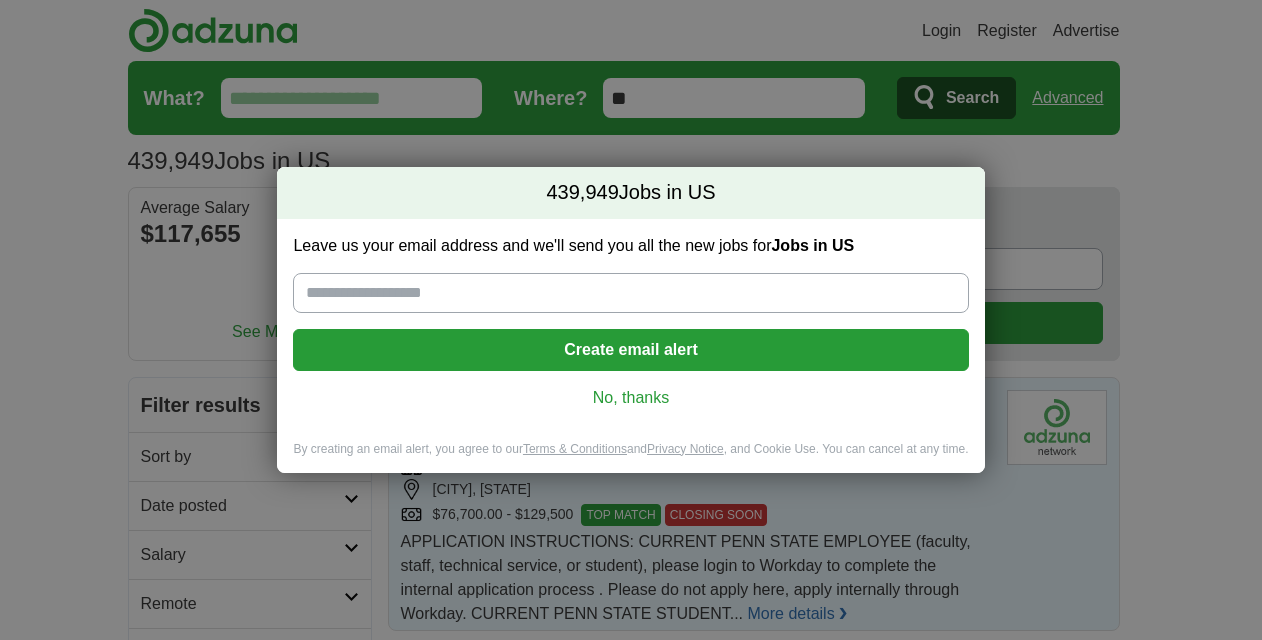 scroll, scrollTop: 0, scrollLeft: 0, axis: both 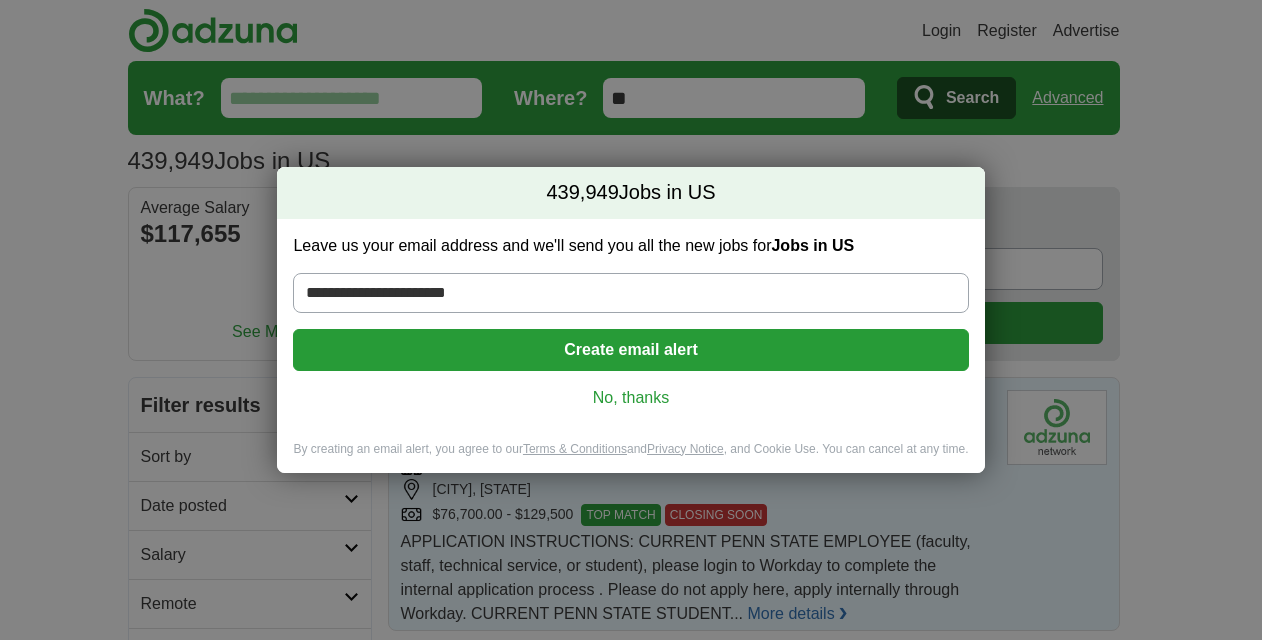 type on "**********" 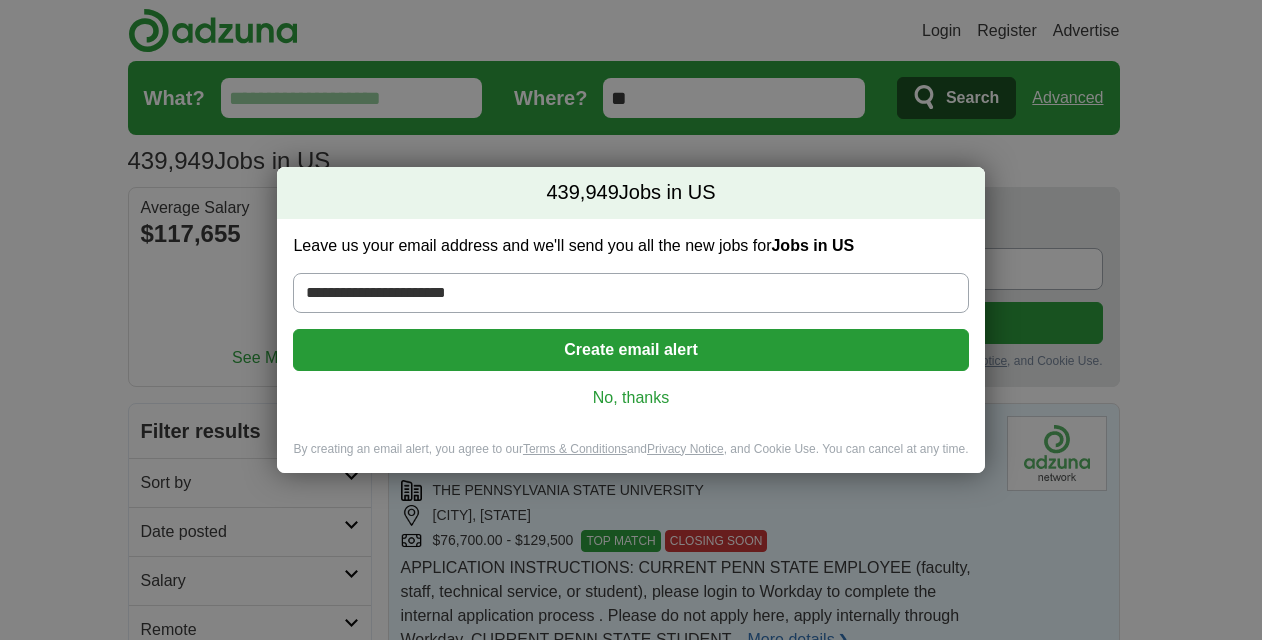 click on "Create email alert" at bounding box center [630, 350] 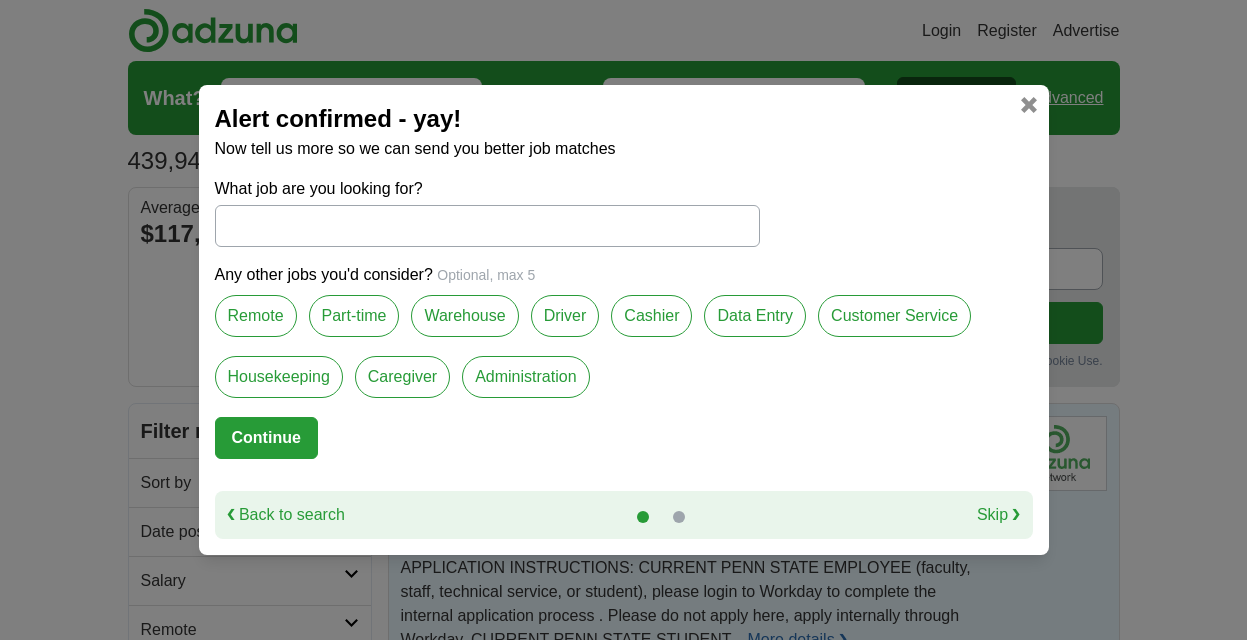 click on "What job are you looking for?" at bounding box center [487, 226] 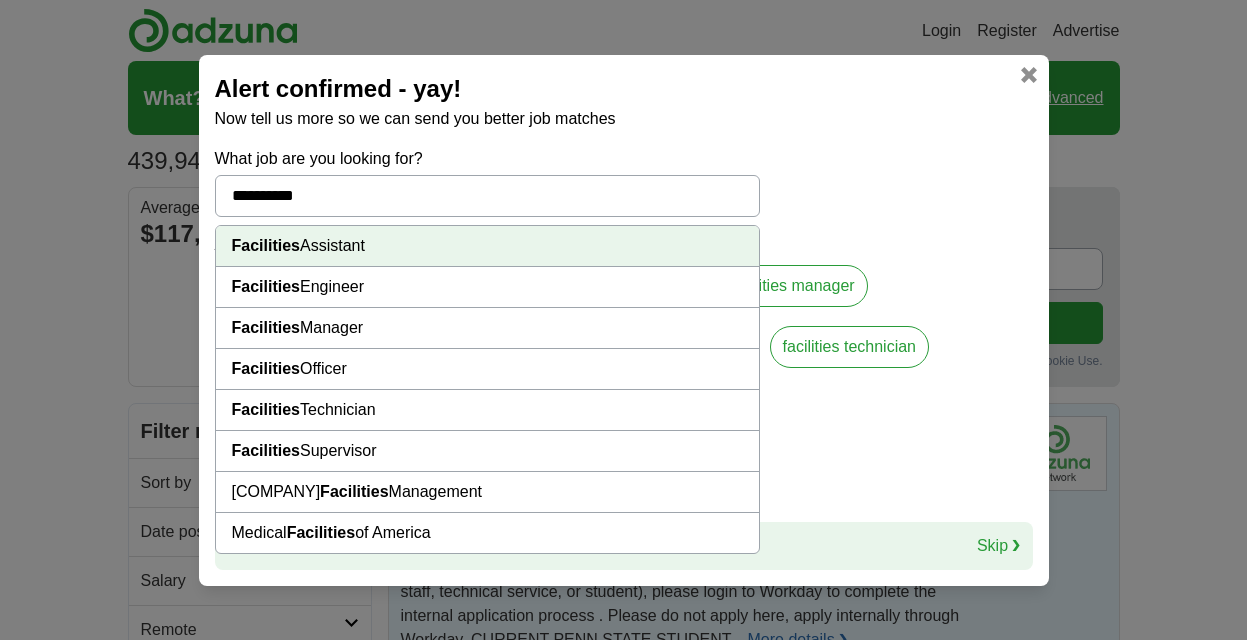 click on "Facilities  Manager" at bounding box center (487, 328) 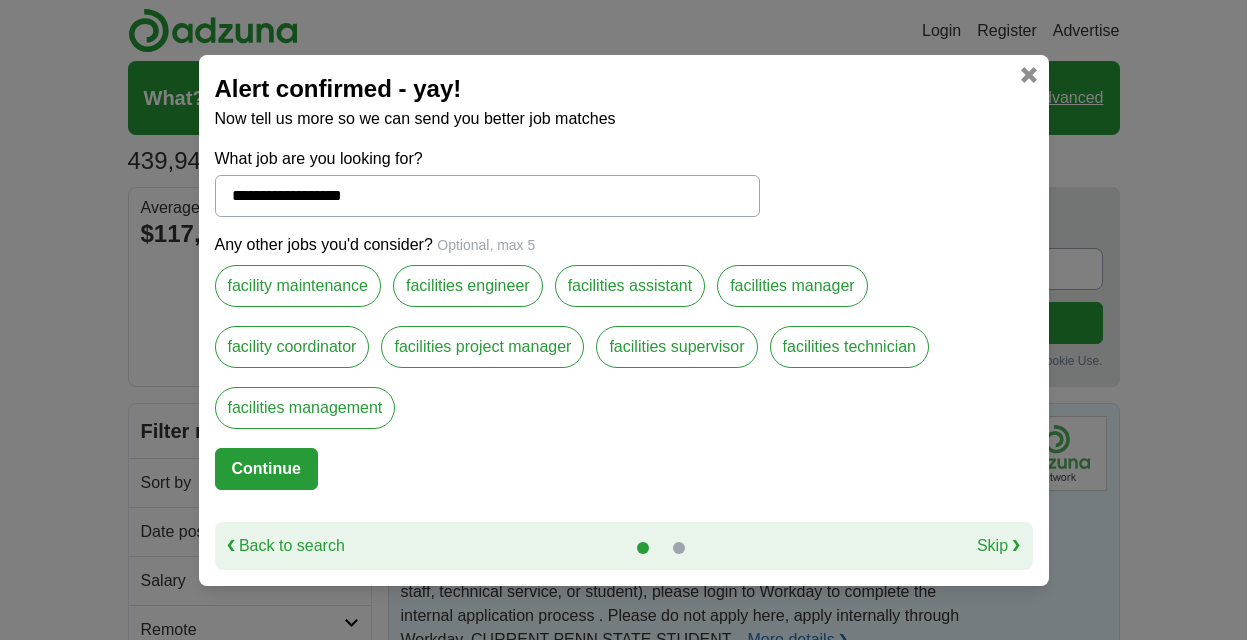 click on "Continue" at bounding box center (266, 469) 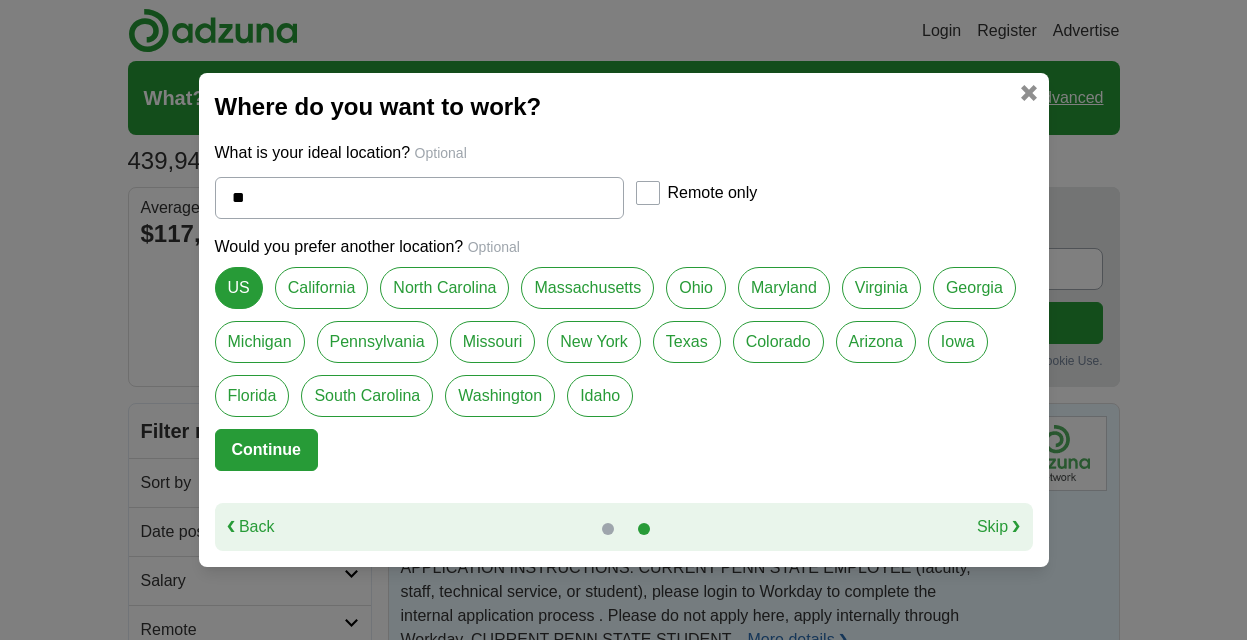 click on "Continue" at bounding box center [266, 450] 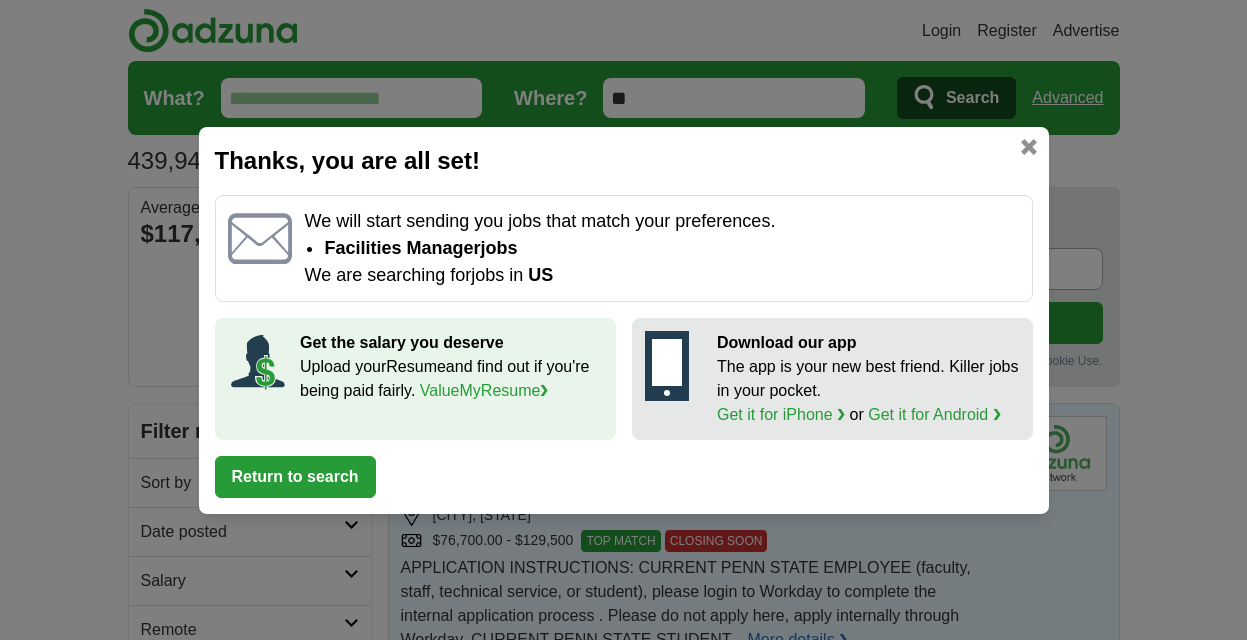 click at bounding box center [1029, 147] 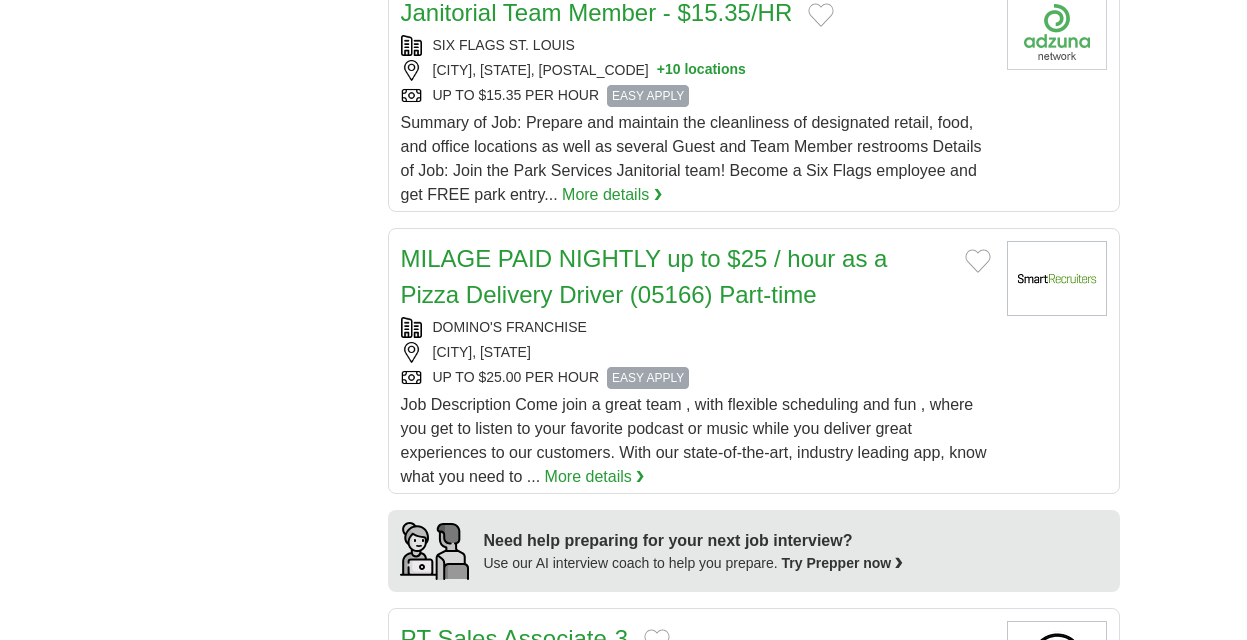 scroll, scrollTop: 1600, scrollLeft: 0, axis: vertical 